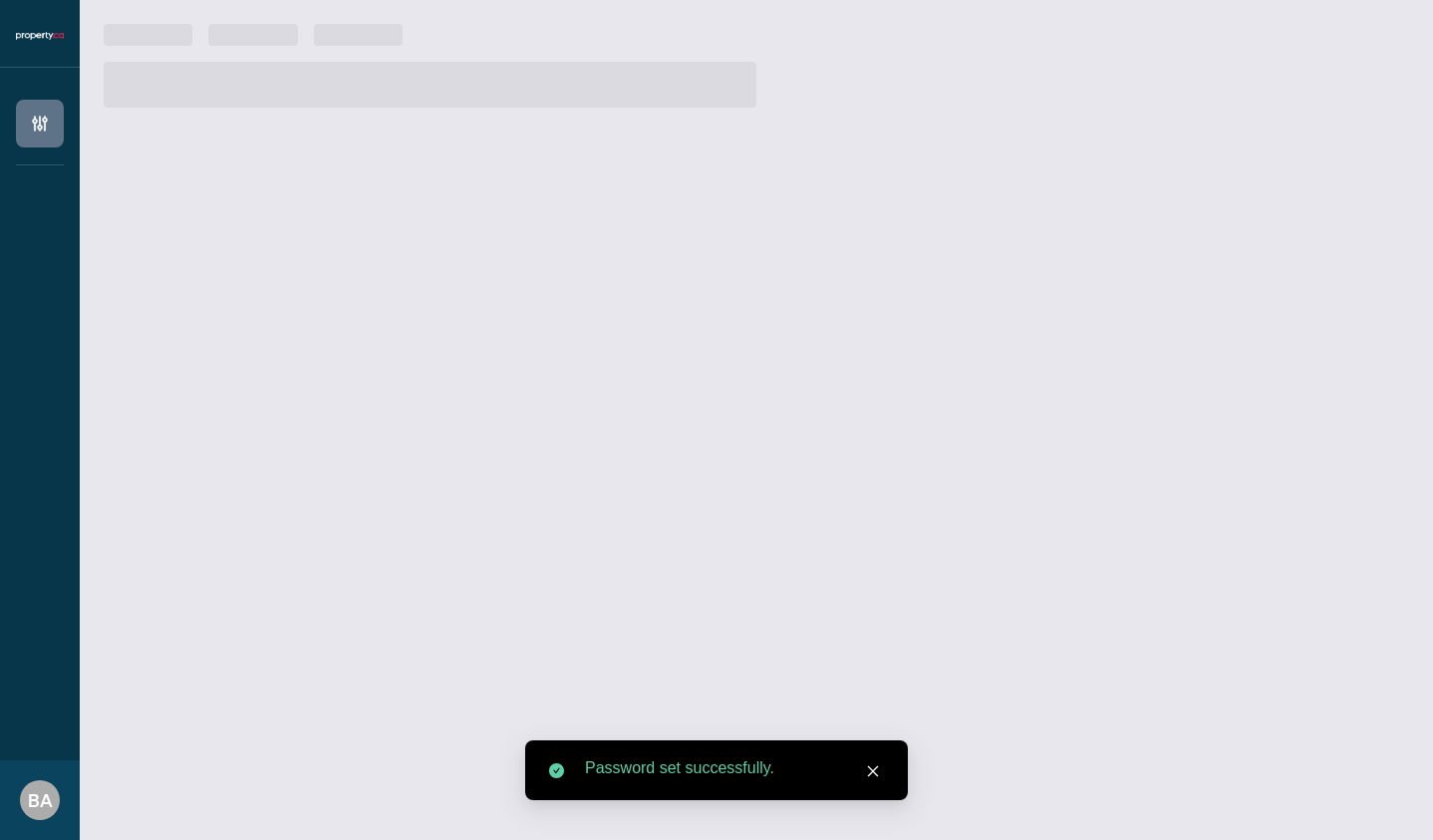 scroll, scrollTop: 0, scrollLeft: 0, axis: both 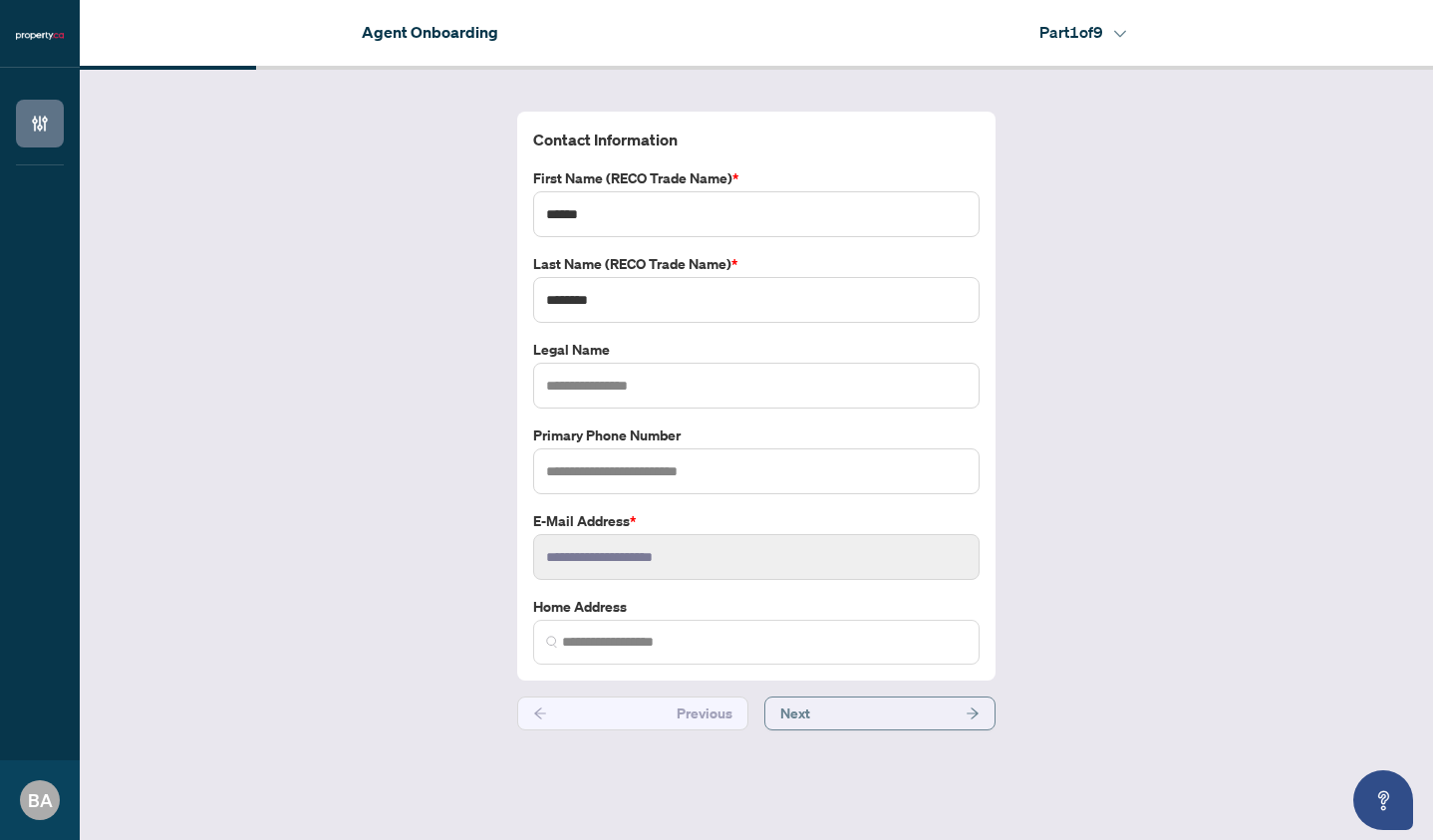 click on "Next" at bounding box center [795, 713] 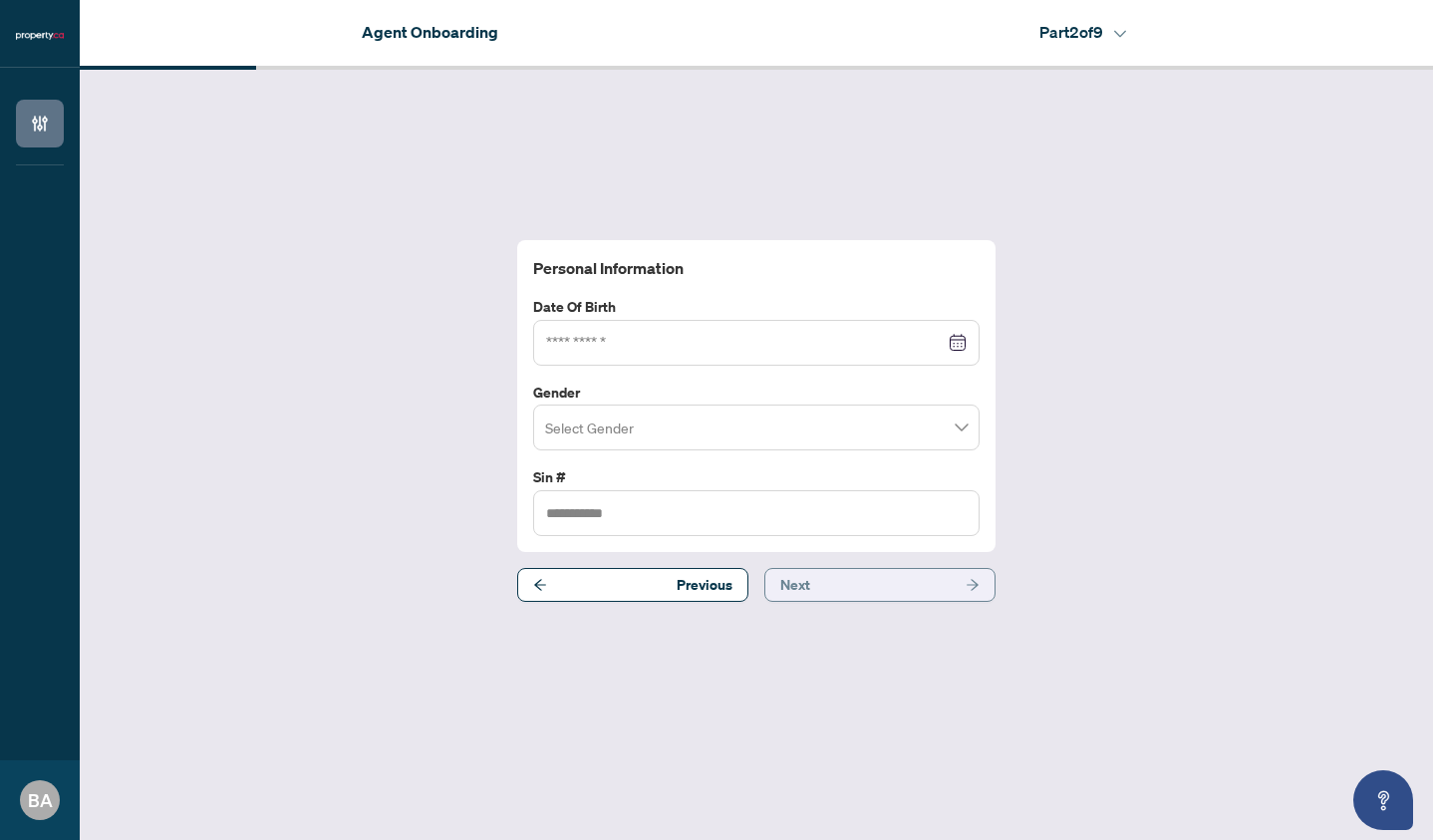 click on "Next" at bounding box center (880, 585) 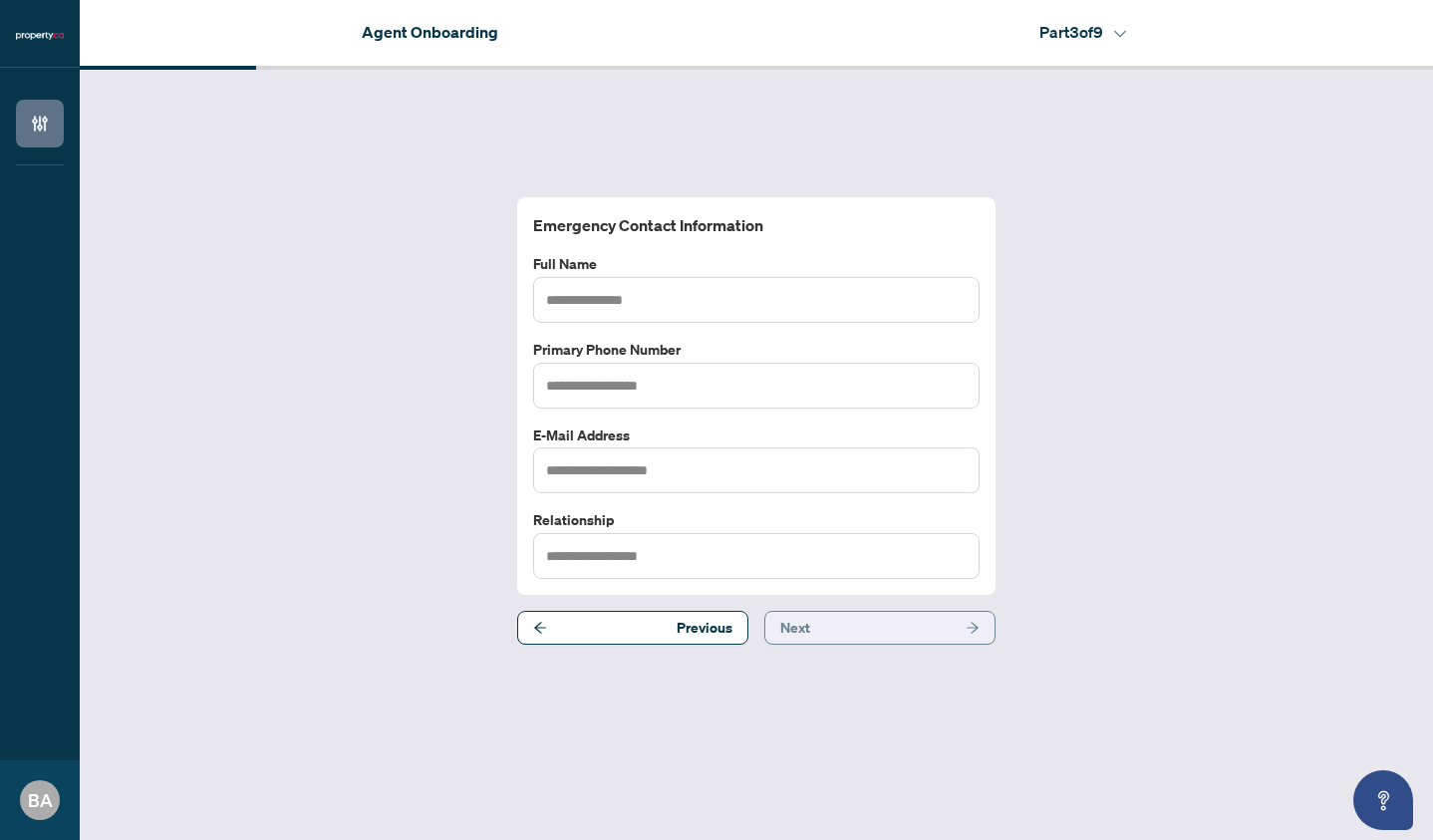 click on "Next" at bounding box center (880, 628) 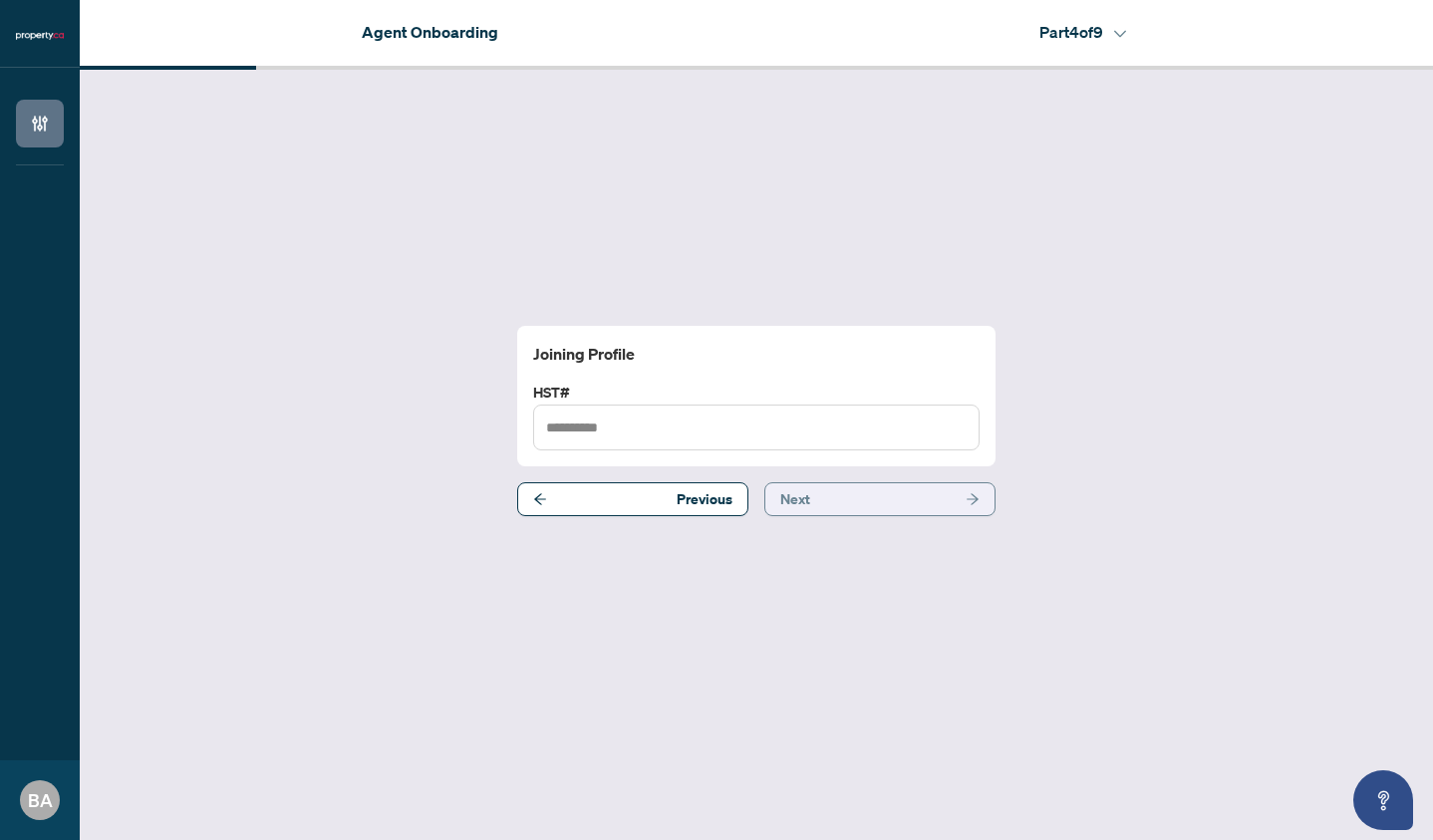 click on "Next" at bounding box center (880, 499) 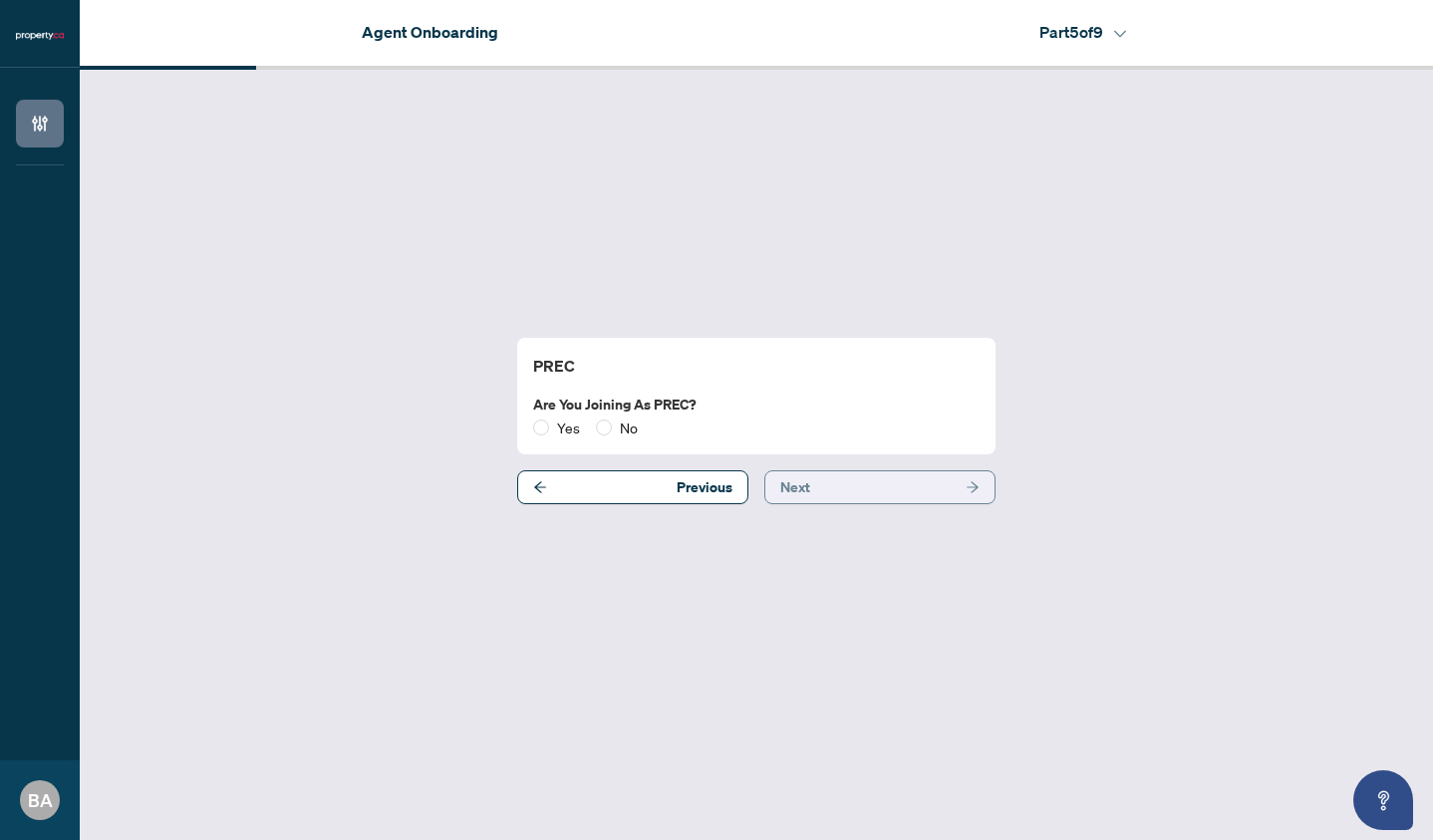 click on "Next" at bounding box center (880, 487) 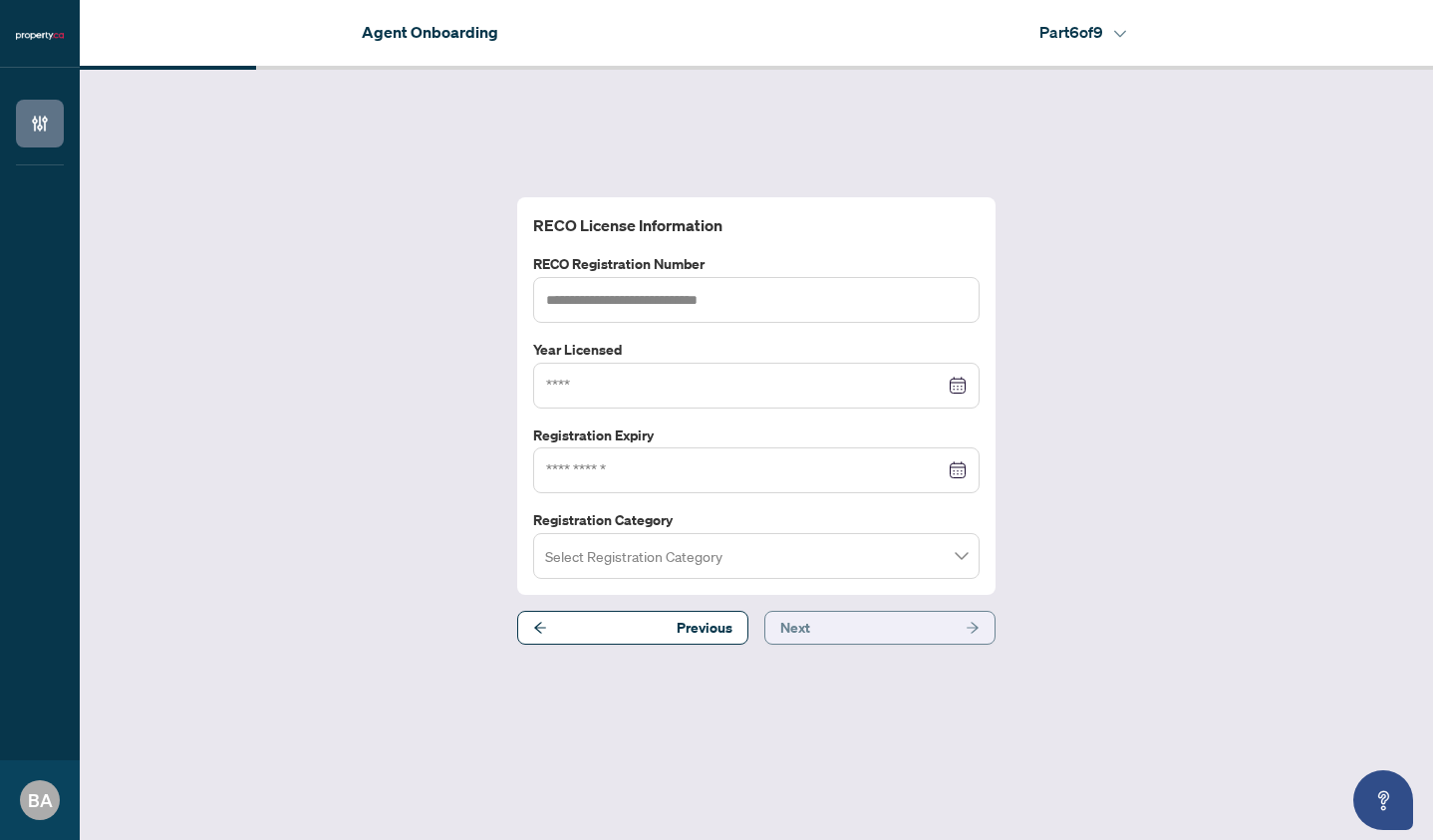 click on "Next" at bounding box center (880, 628) 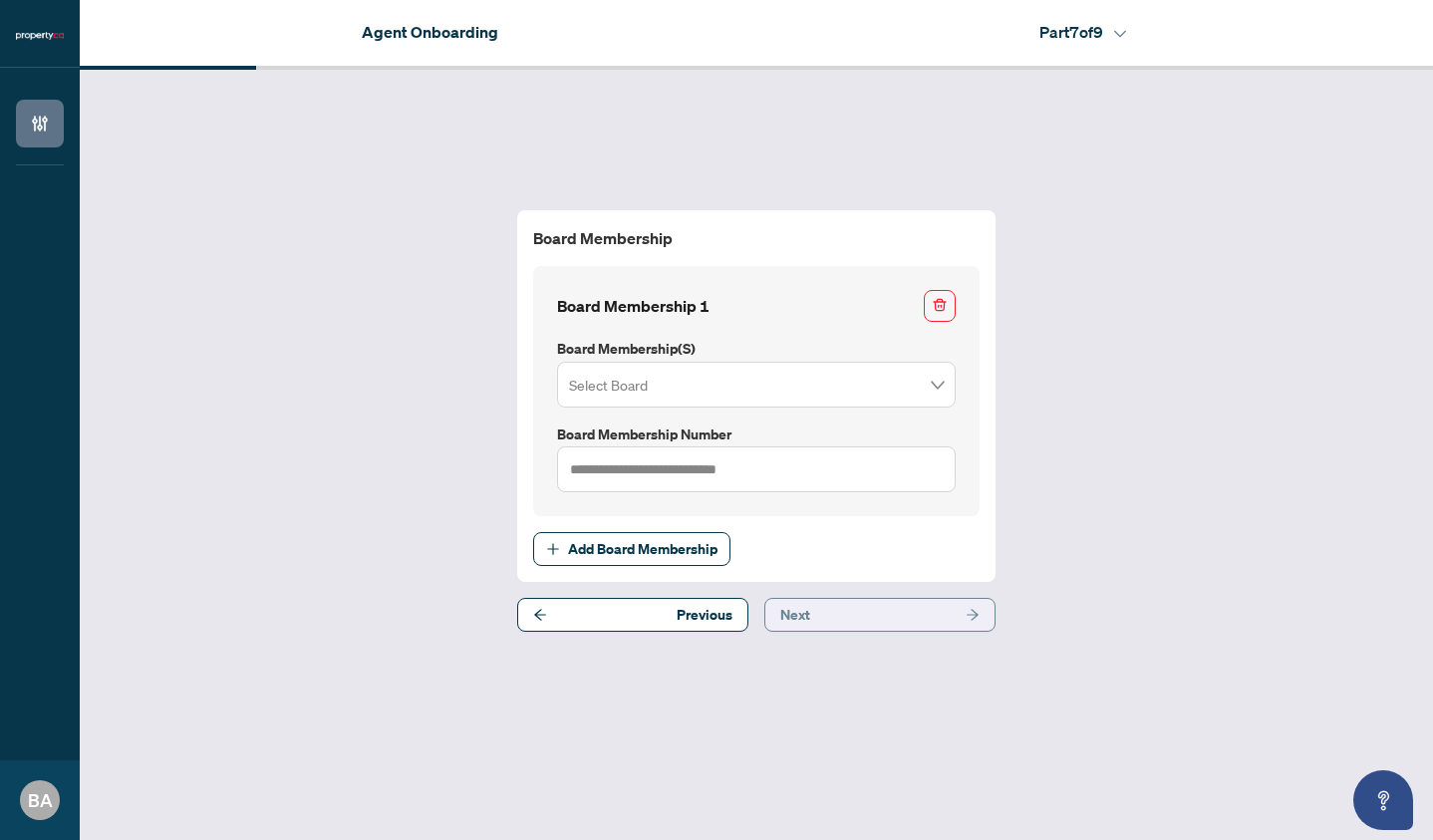 click on "Next" at bounding box center [880, 615] 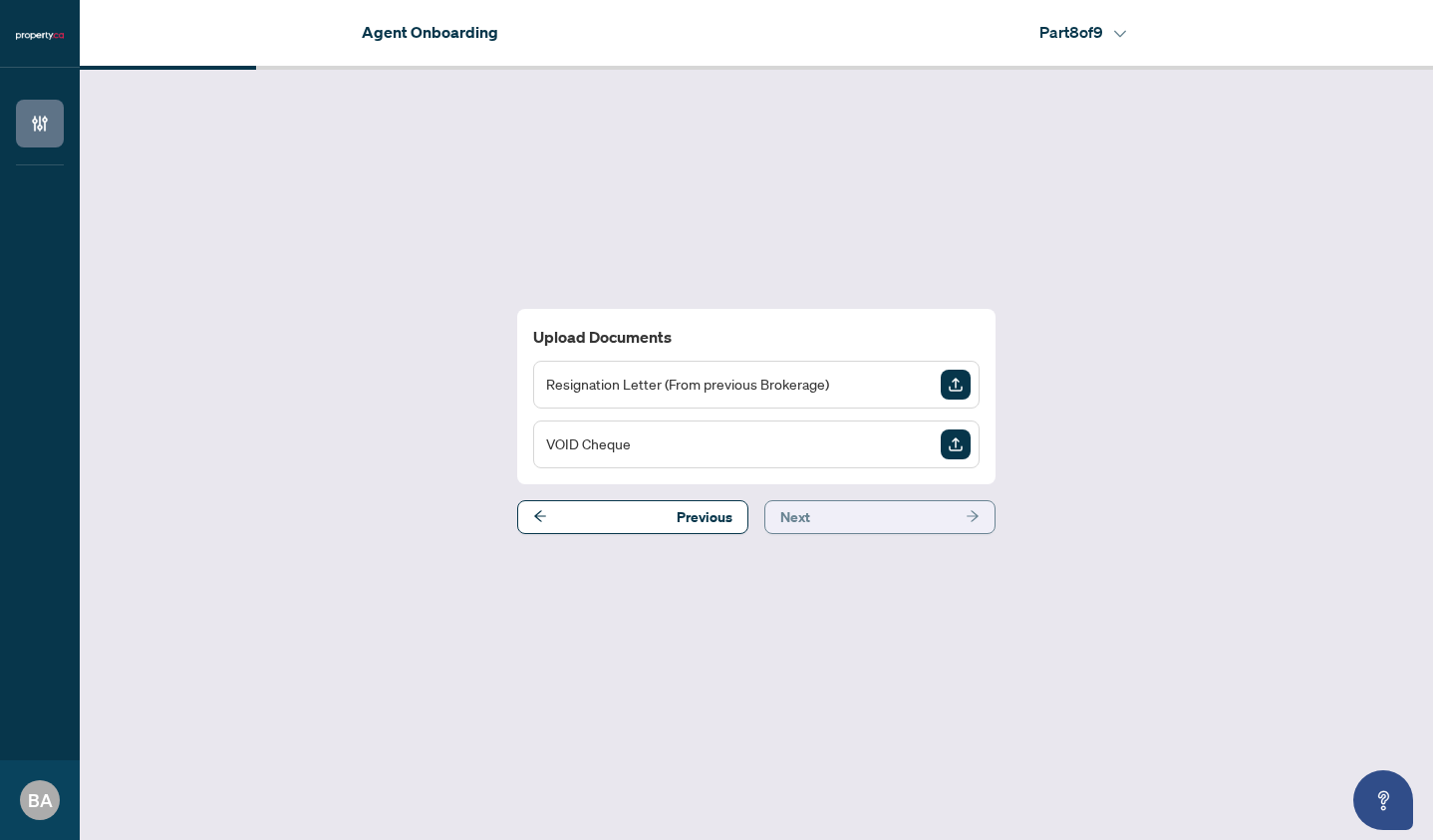 click on "Next" at bounding box center [880, 517] 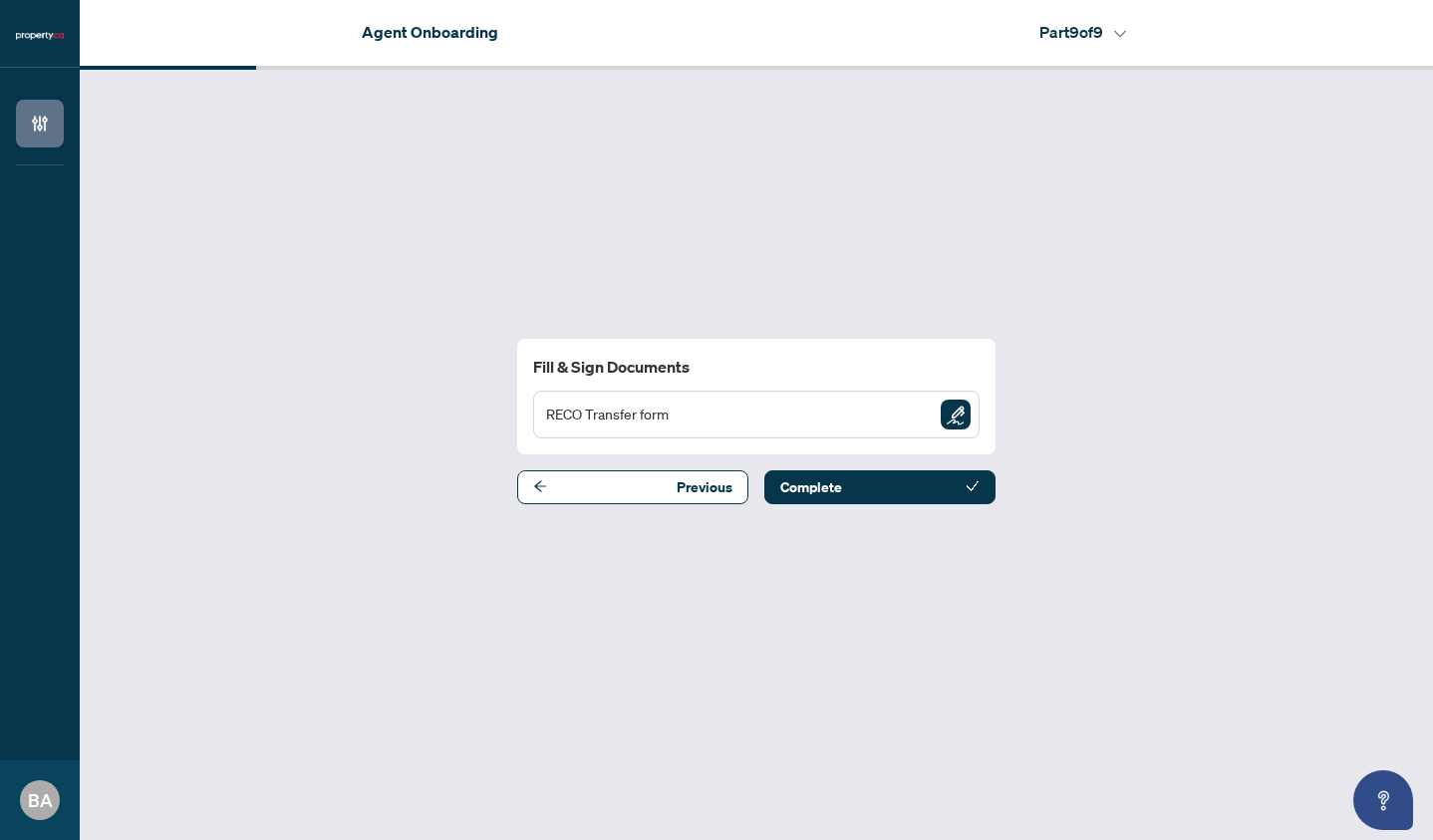 click on "RECO Transfer form" at bounding box center [756, 415] 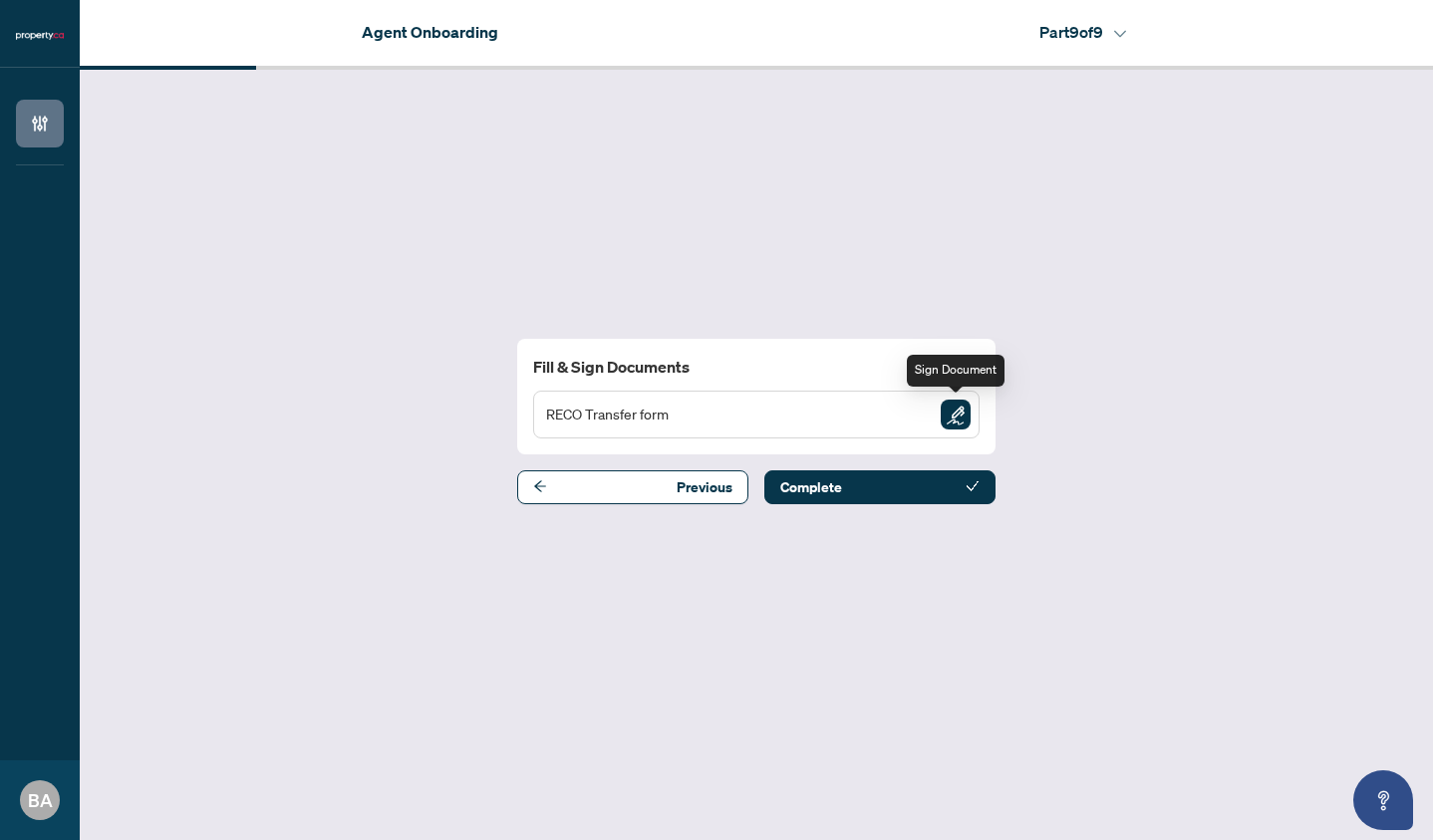 click at bounding box center (956, 415) 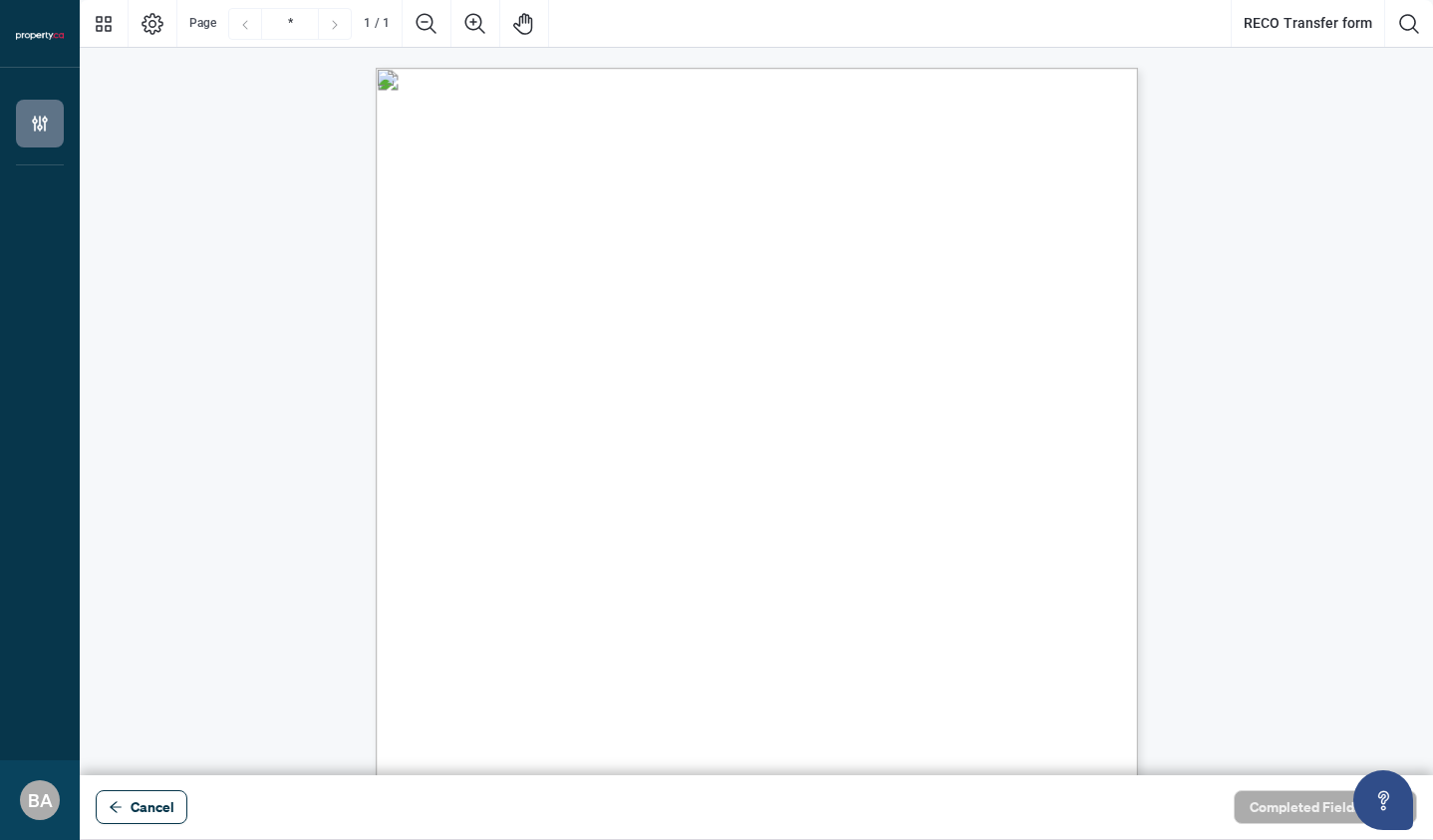 click on "RECO Registration # _____________________________" at bounding box center (645, 413) 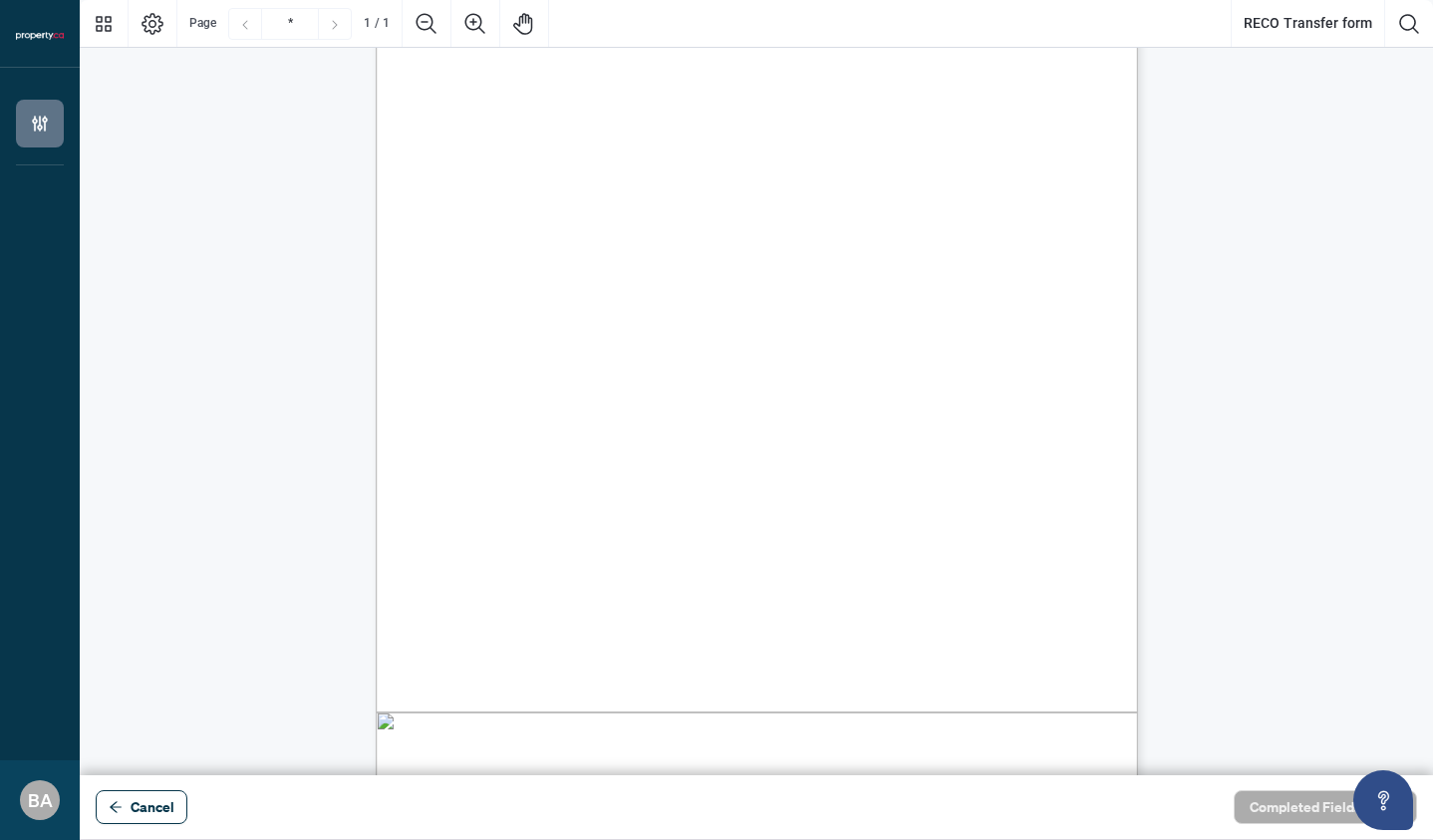 scroll, scrollTop: 0, scrollLeft: 0, axis: both 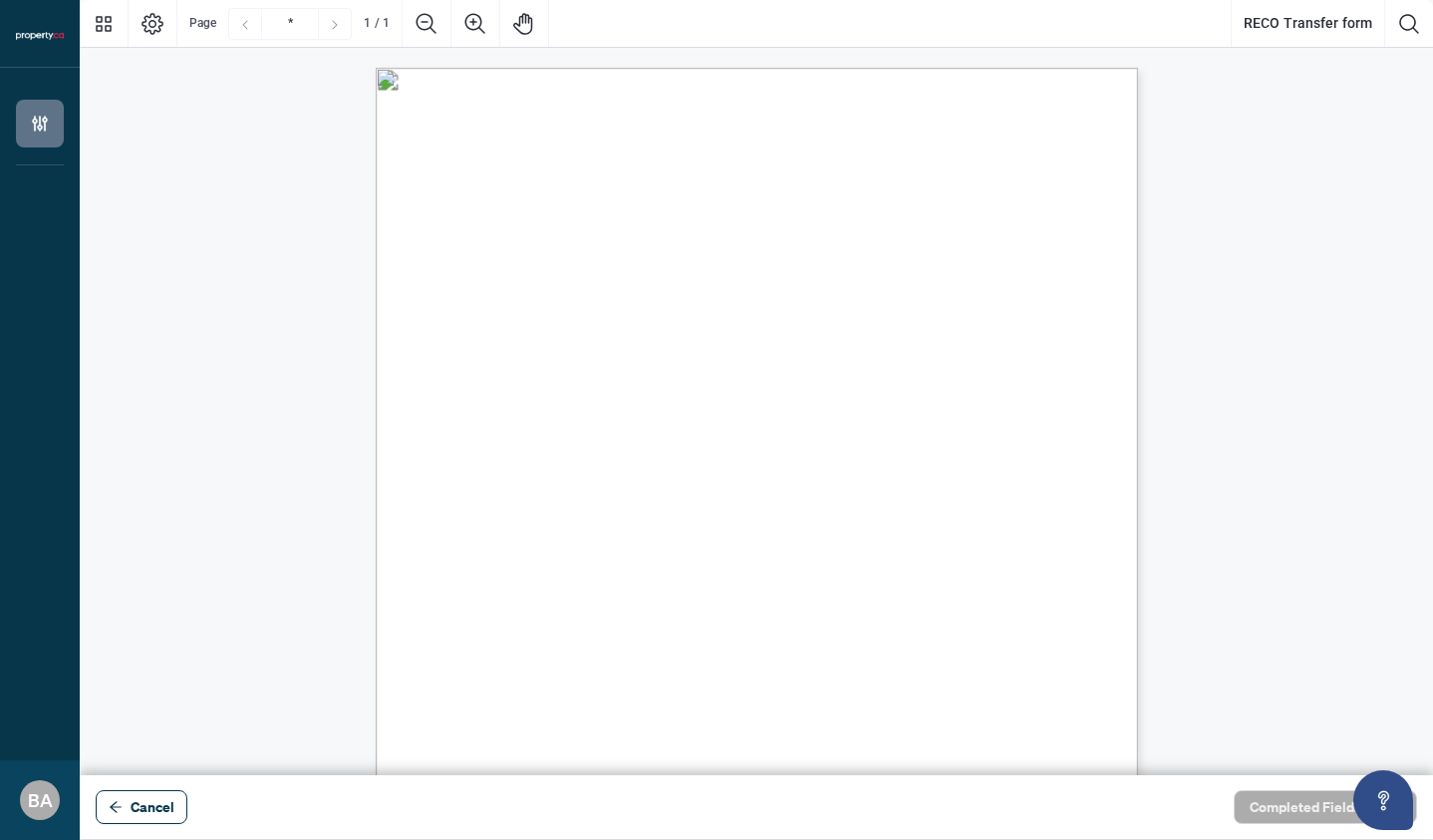 click on "Transfer Date __________________________________" at bounding box center (639, 450) 